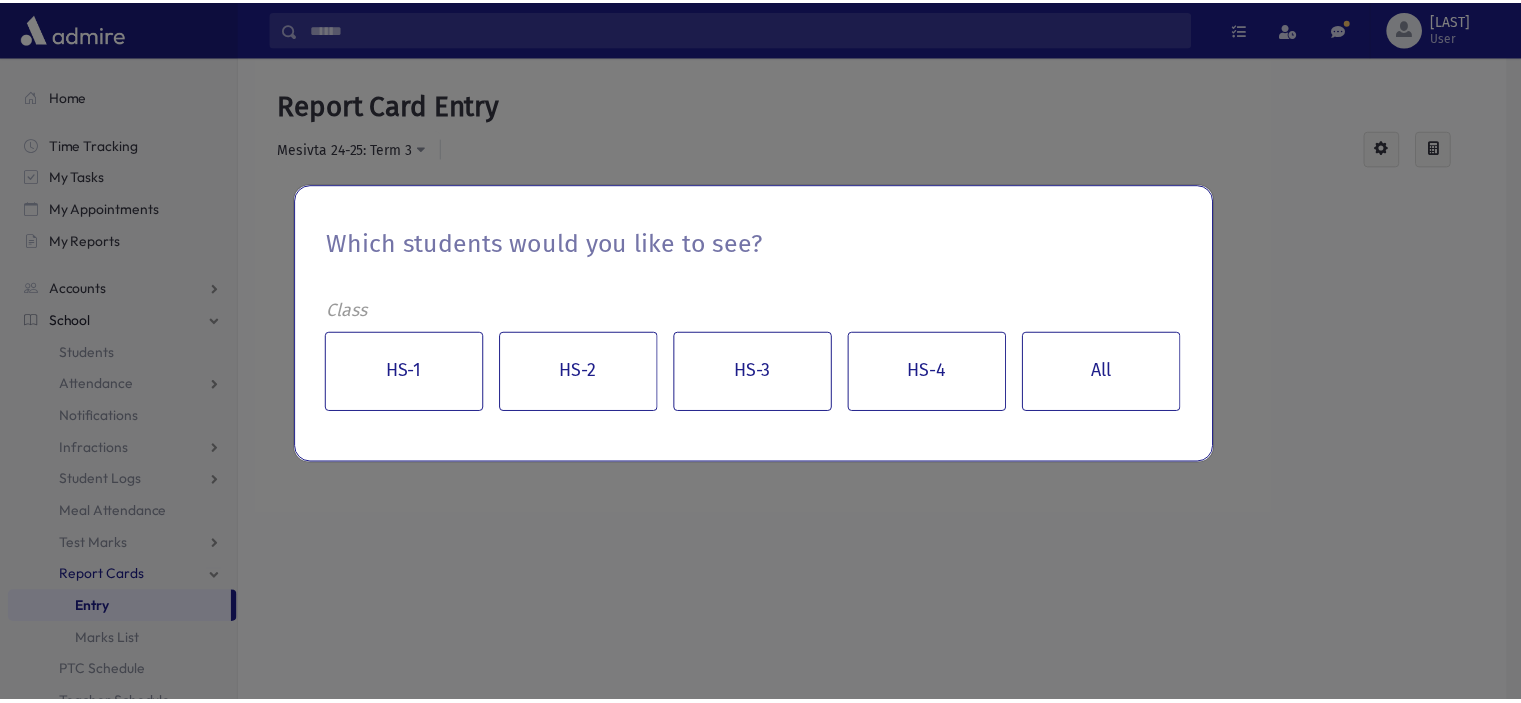 scroll, scrollTop: 0, scrollLeft: 0, axis: both 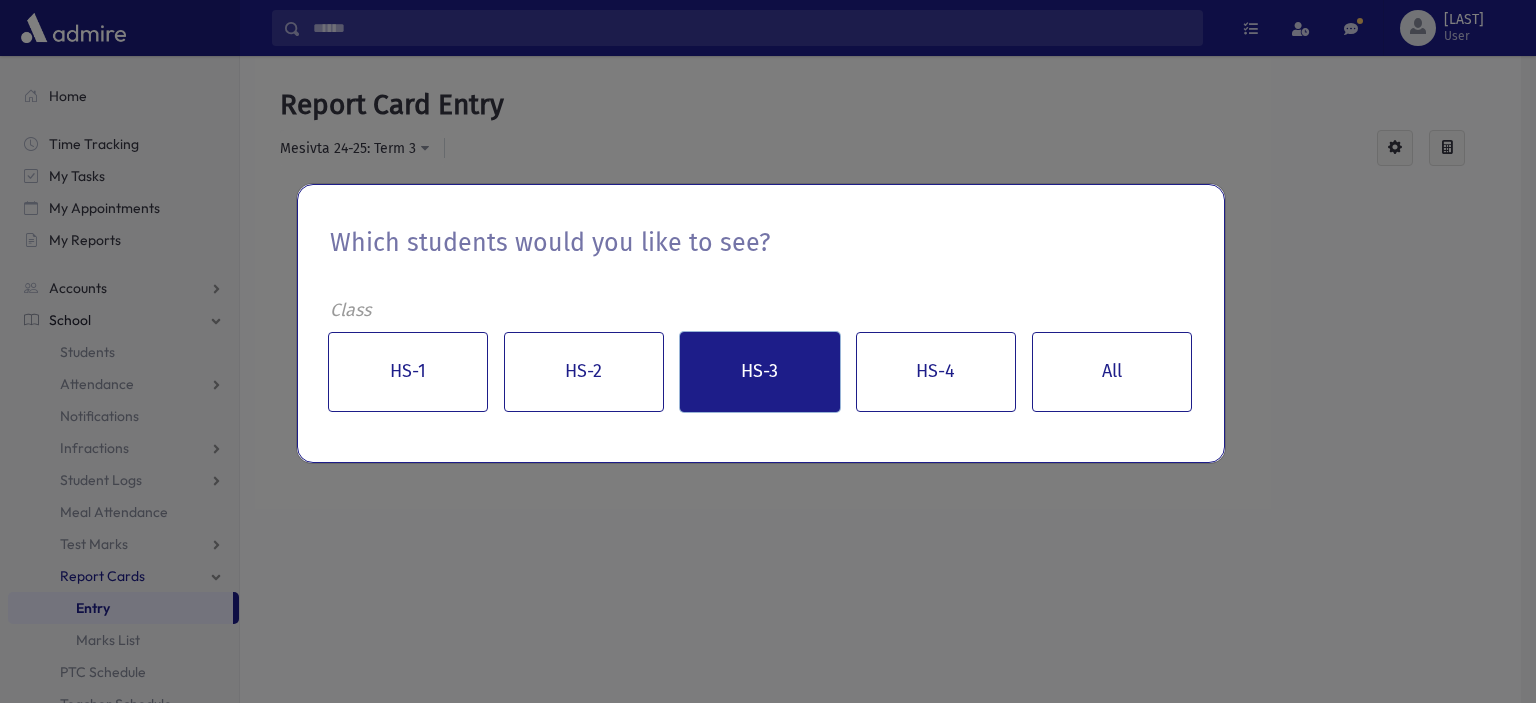 click on "HS-3" at bounding box center (760, 372) 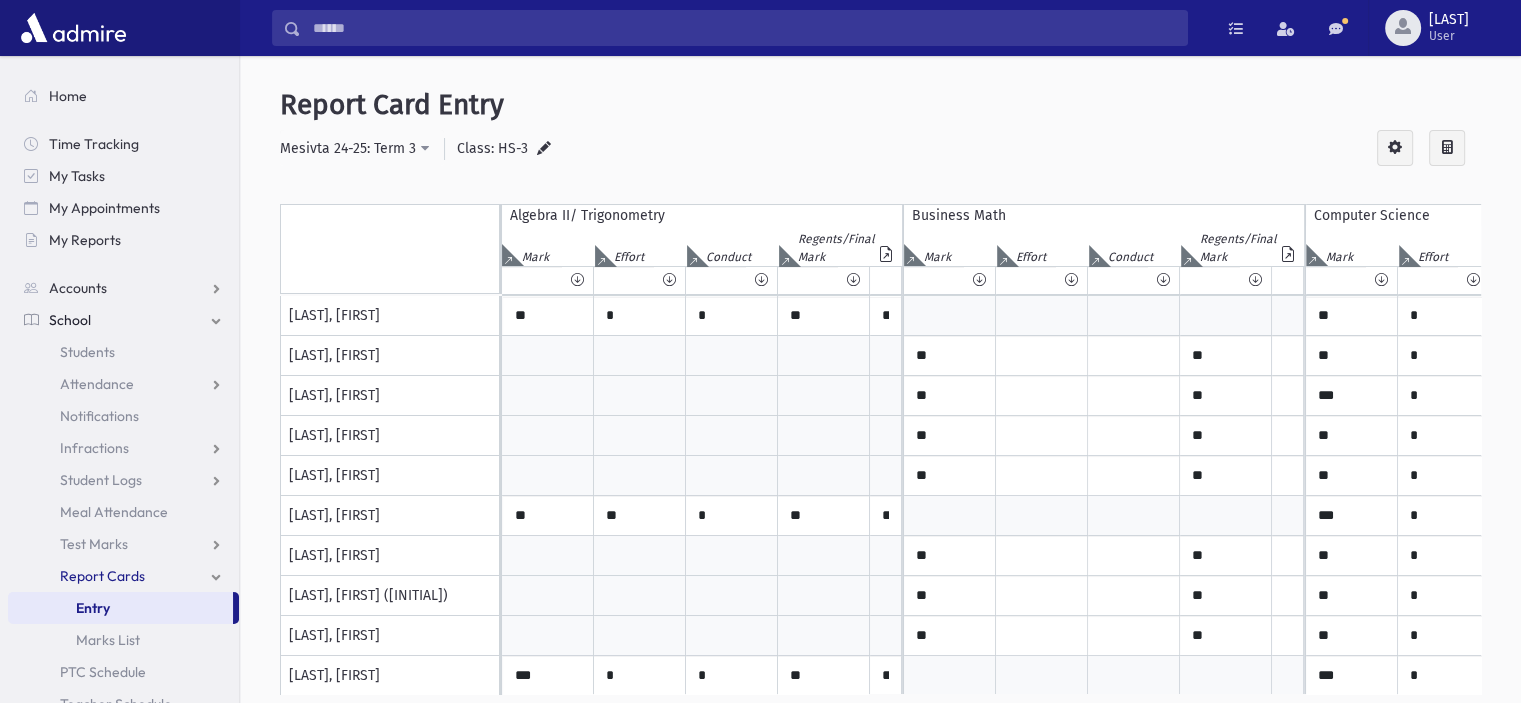 scroll, scrollTop: 0, scrollLeft: 21, axis: horizontal 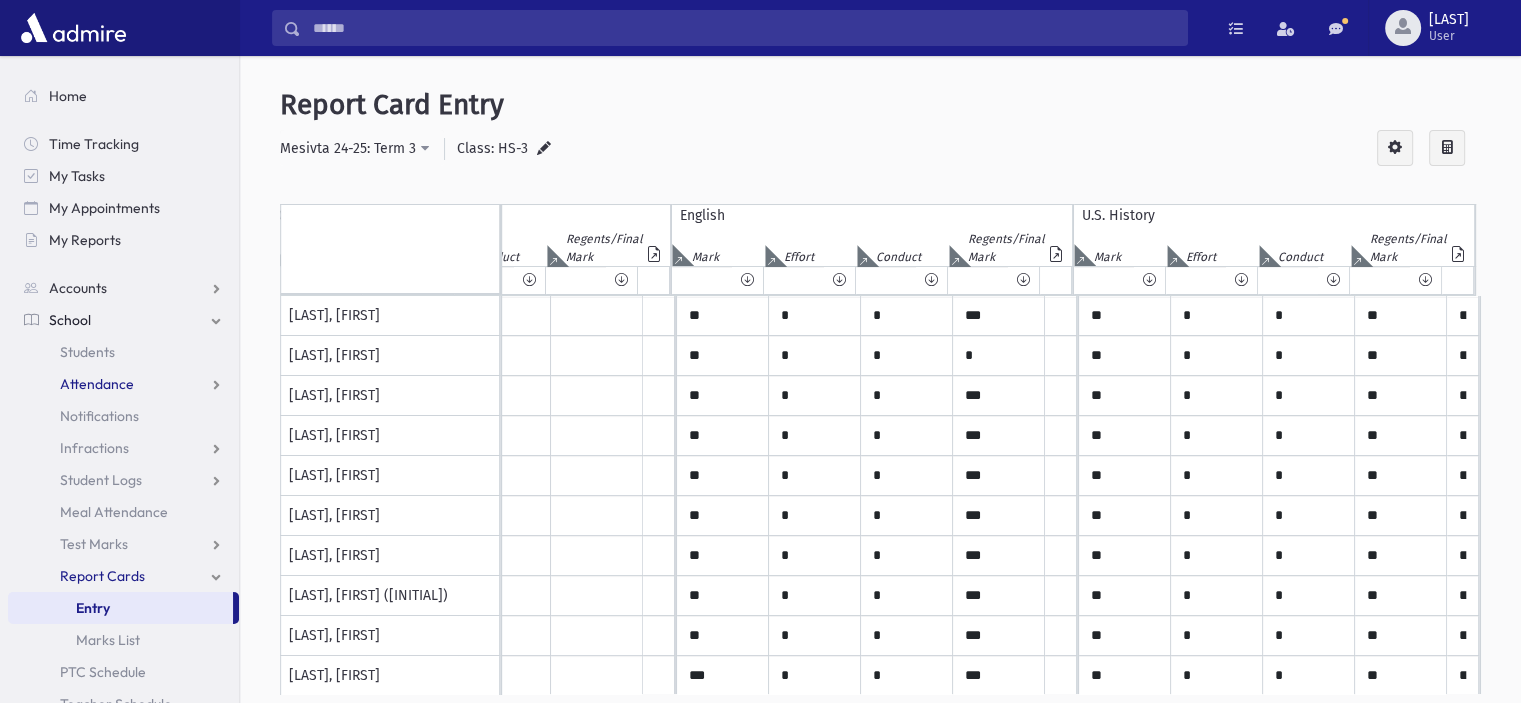 click on "Attendance" at bounding box center [123, 384] 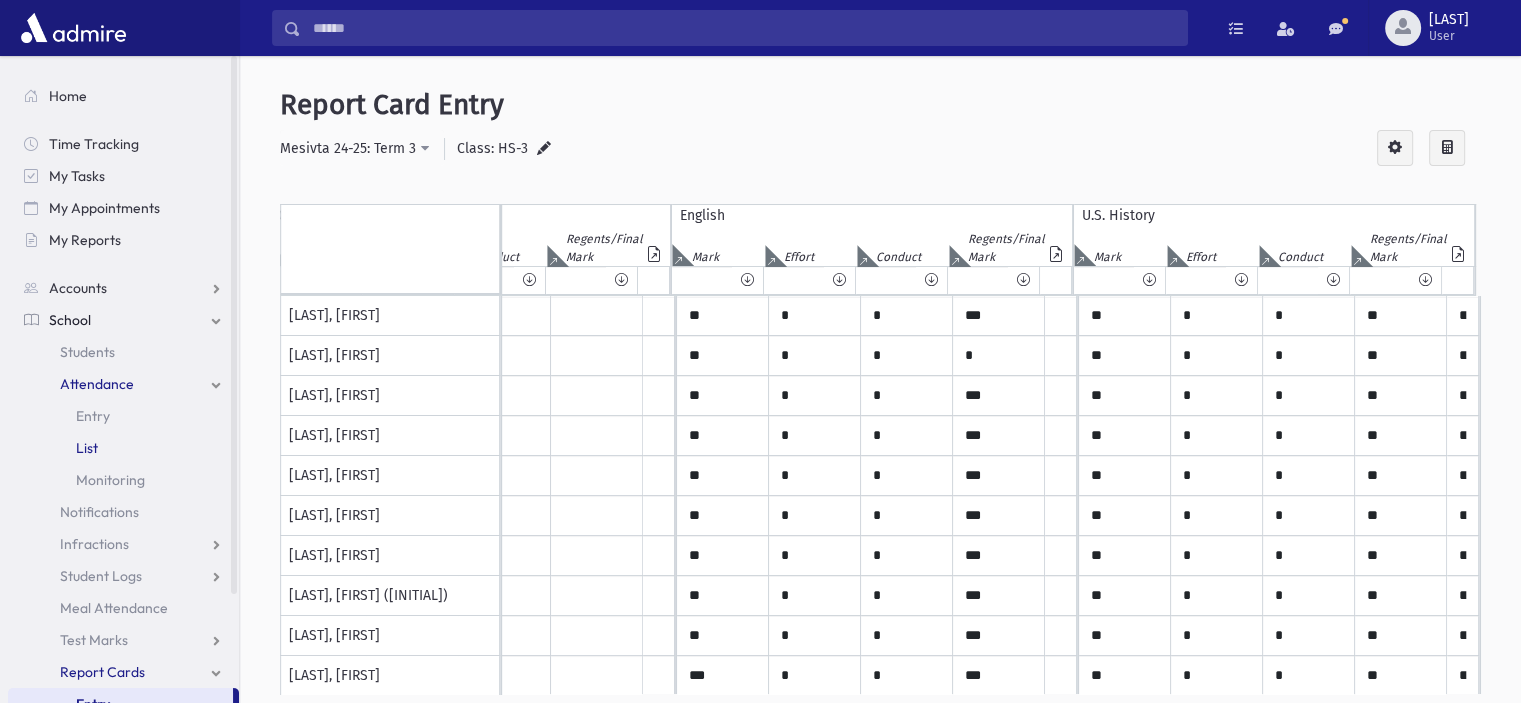 click on "List" at bounding box center (123, 448) 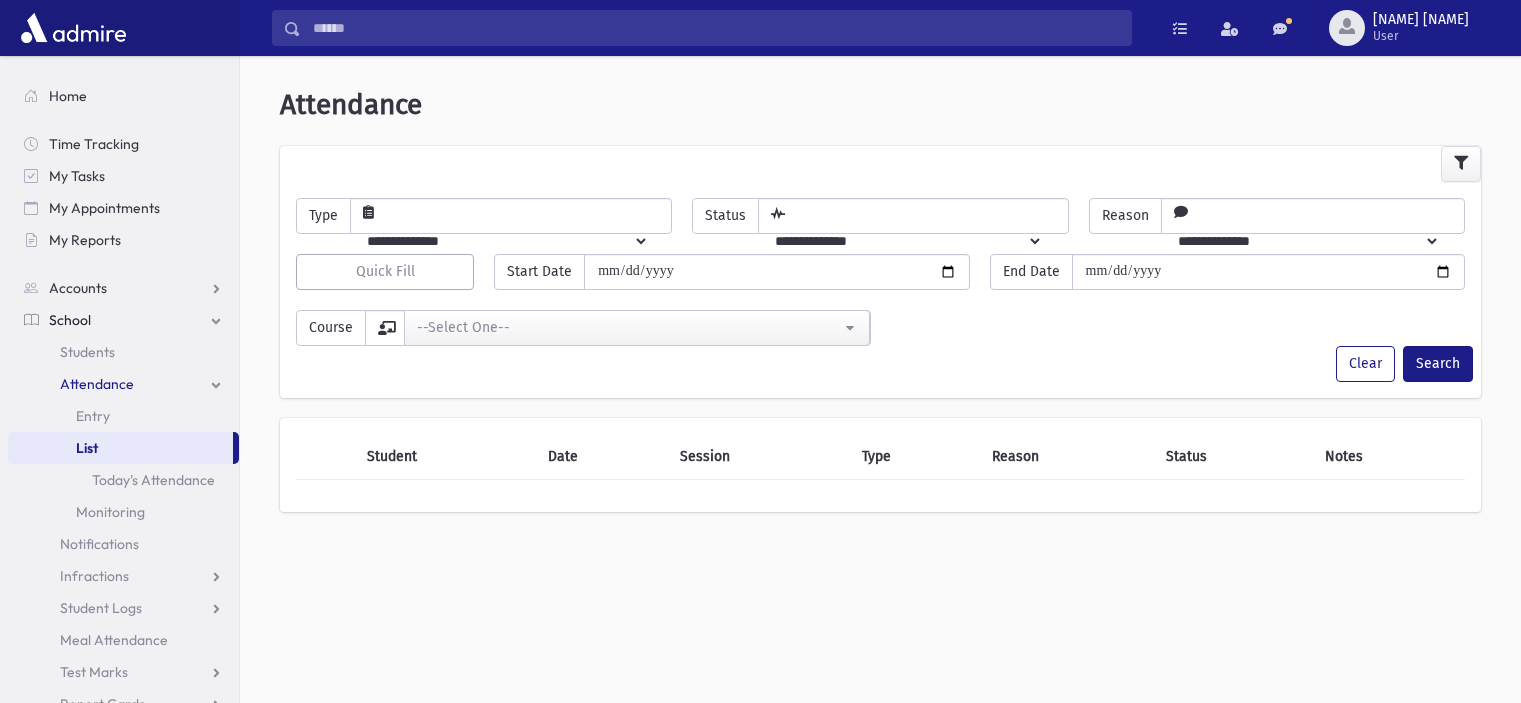 scroll, scrollTop: 0, scrollLeft: 0, axis: both 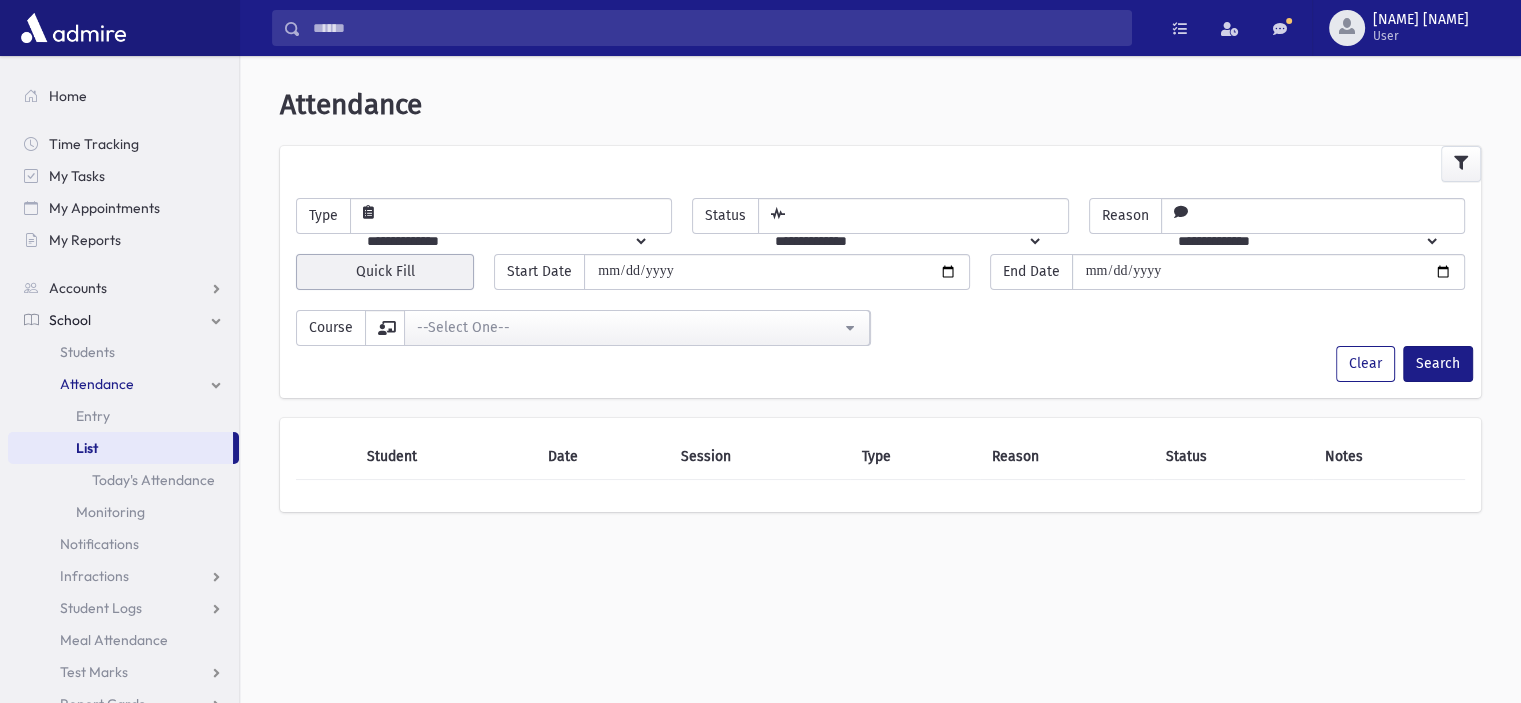 click on "Quick Fill" at bounding box center (385, 272) 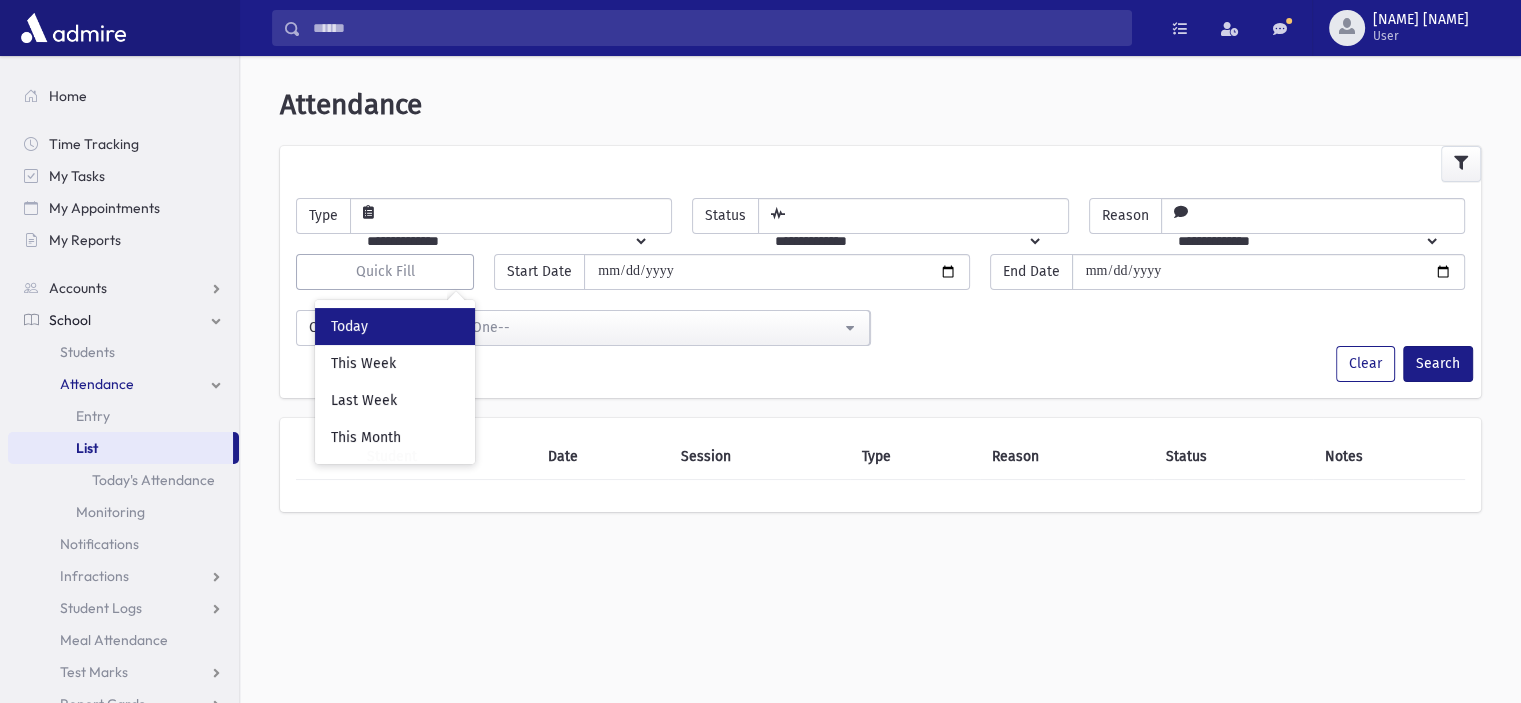 click on "Today" at bounding box center (395, 326) 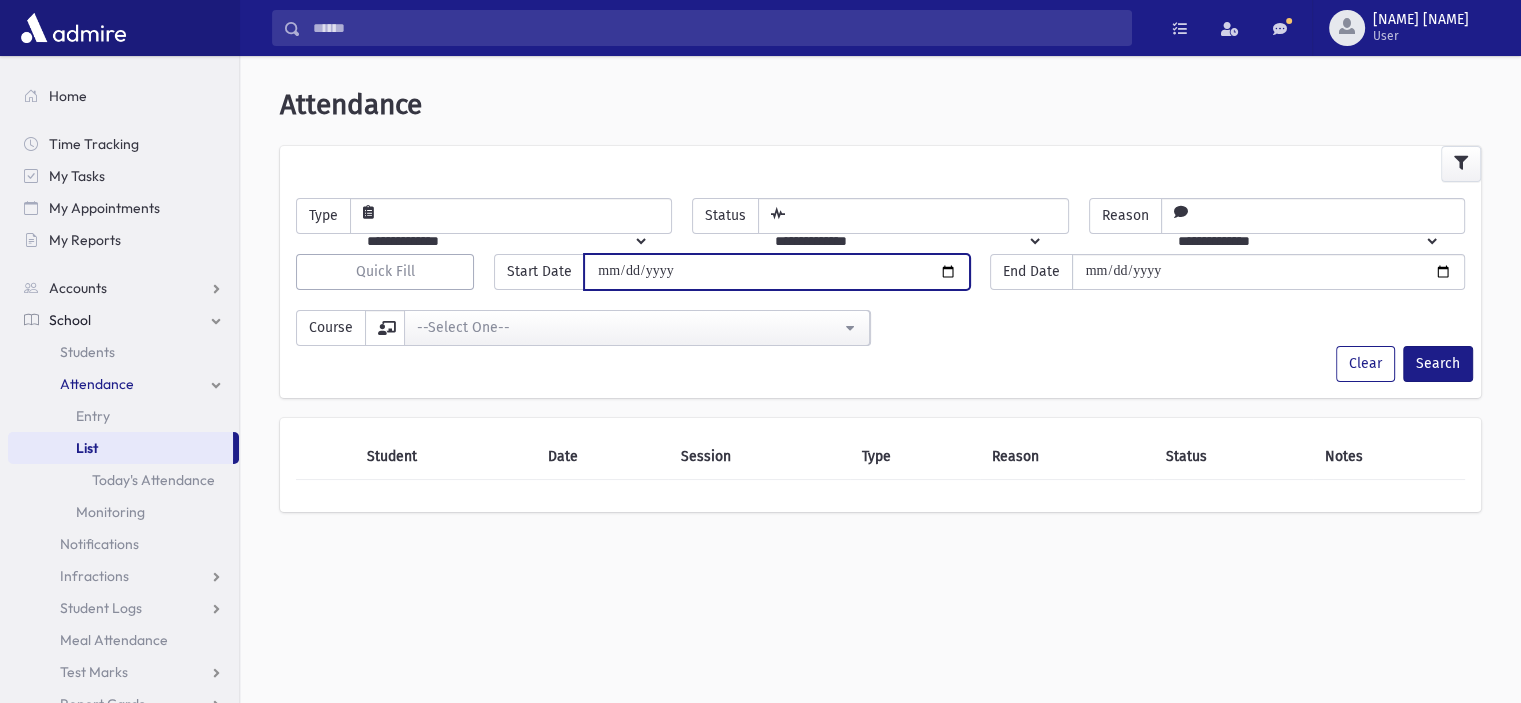 click on "**********" at bounding box center [776, 272] 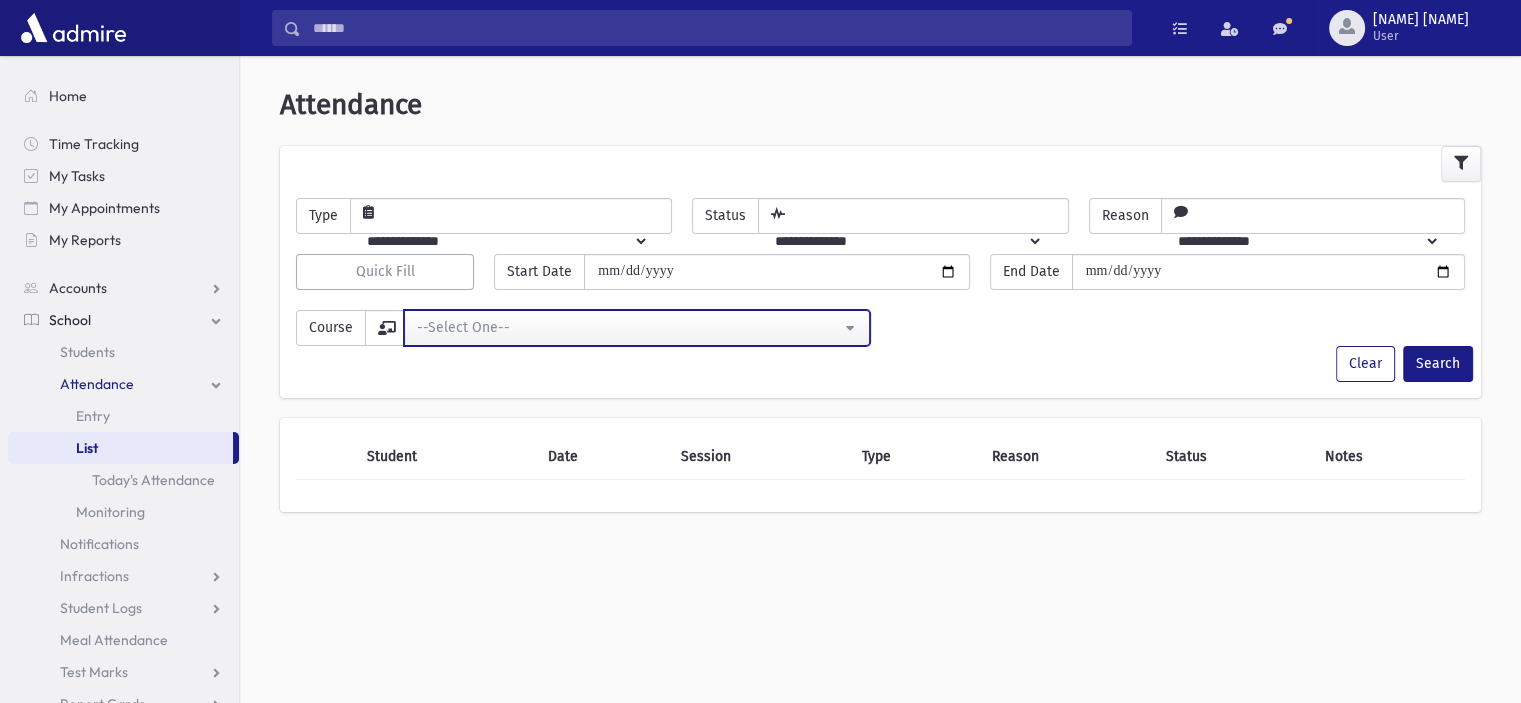 click on "--Select One--" at bounding box center [629, 327] 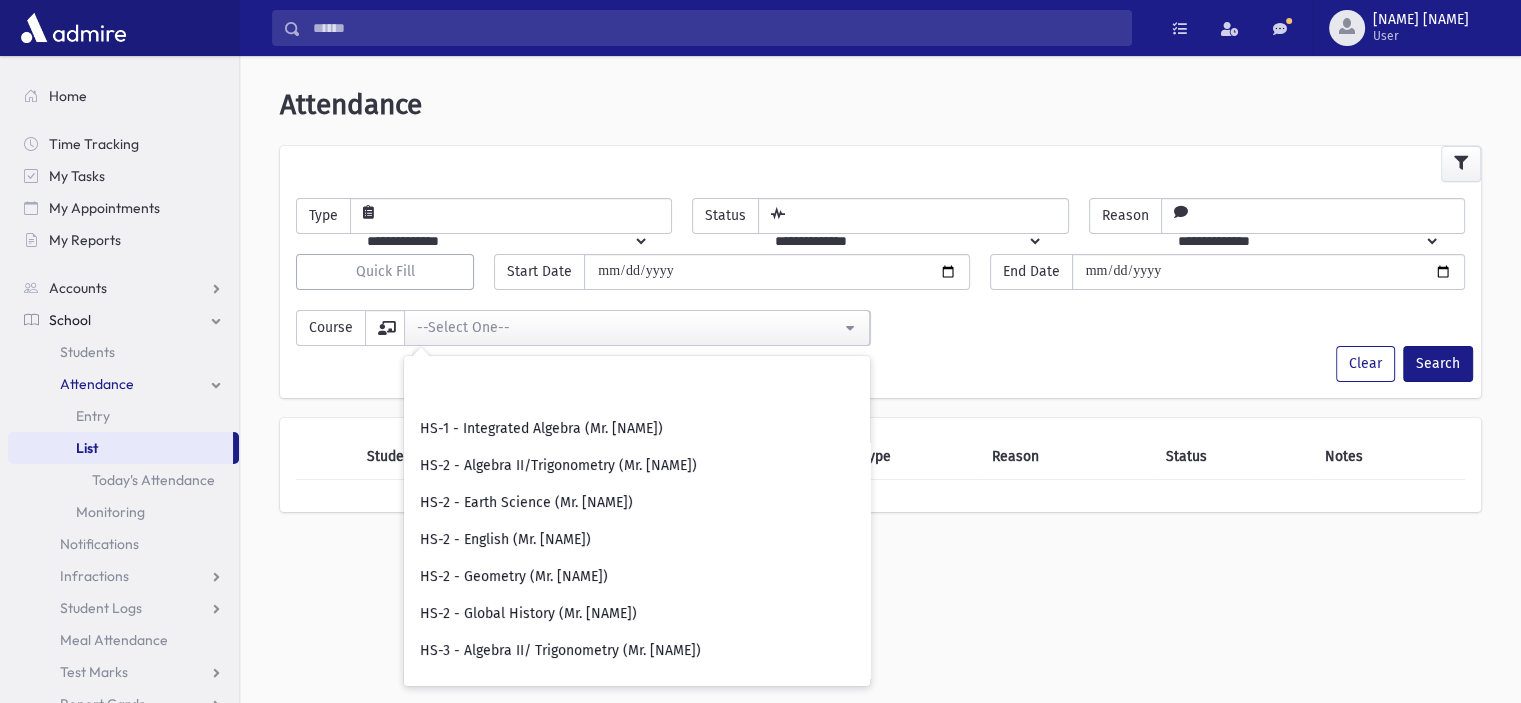 scroll, scrollTop: 240, scrollLeft: 0, axis: vertical 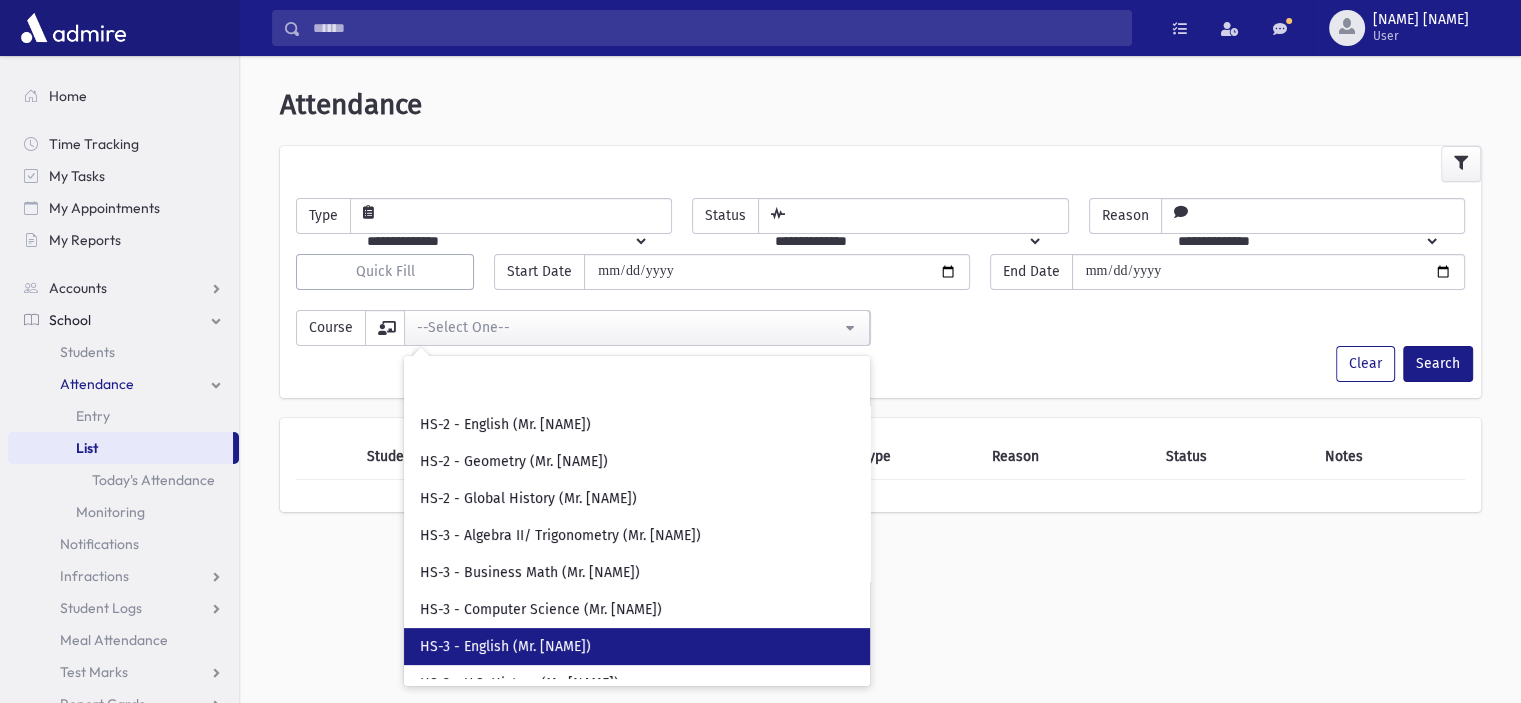 click on "HS-3  - English (Mr. [NAME])" at bounding box center [637, 646] 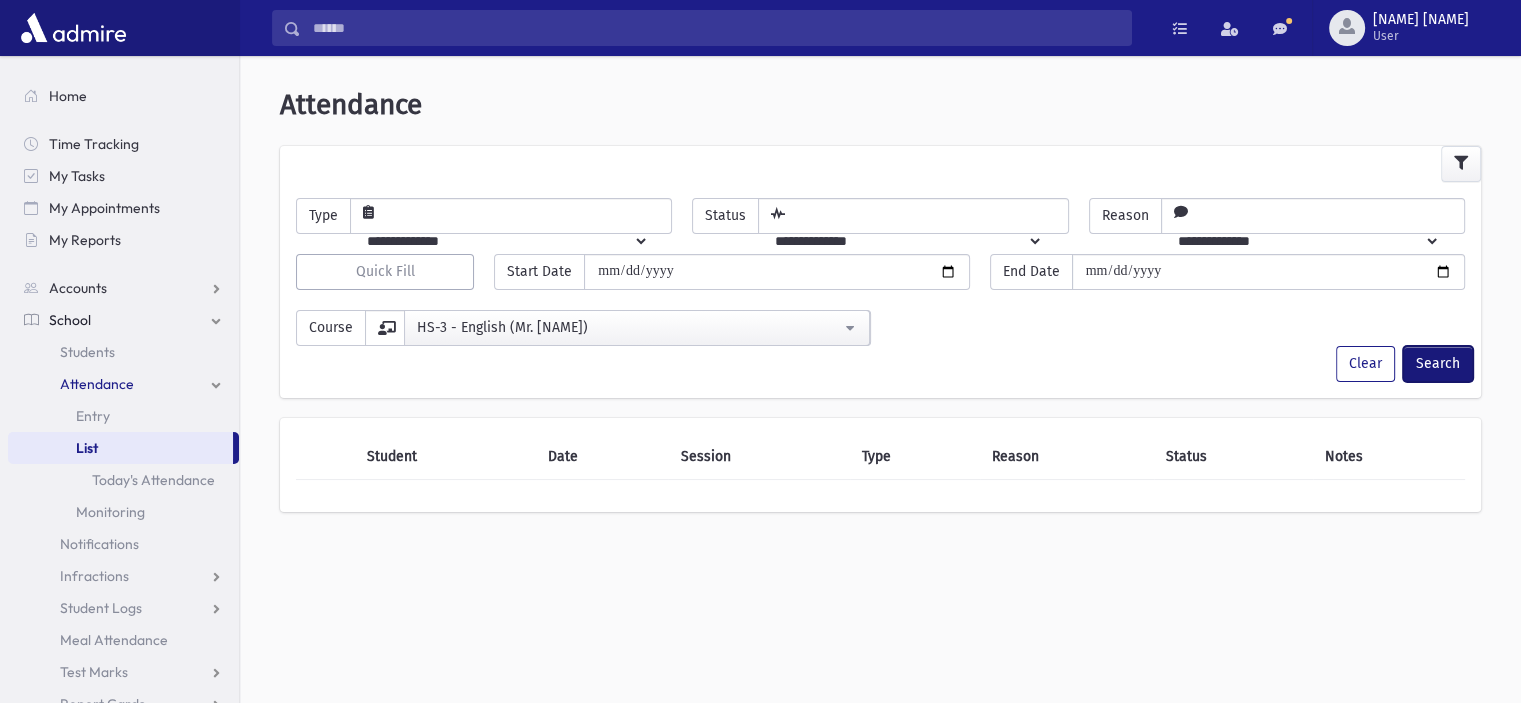 click on "Search" at bounding box center [1438, 364] 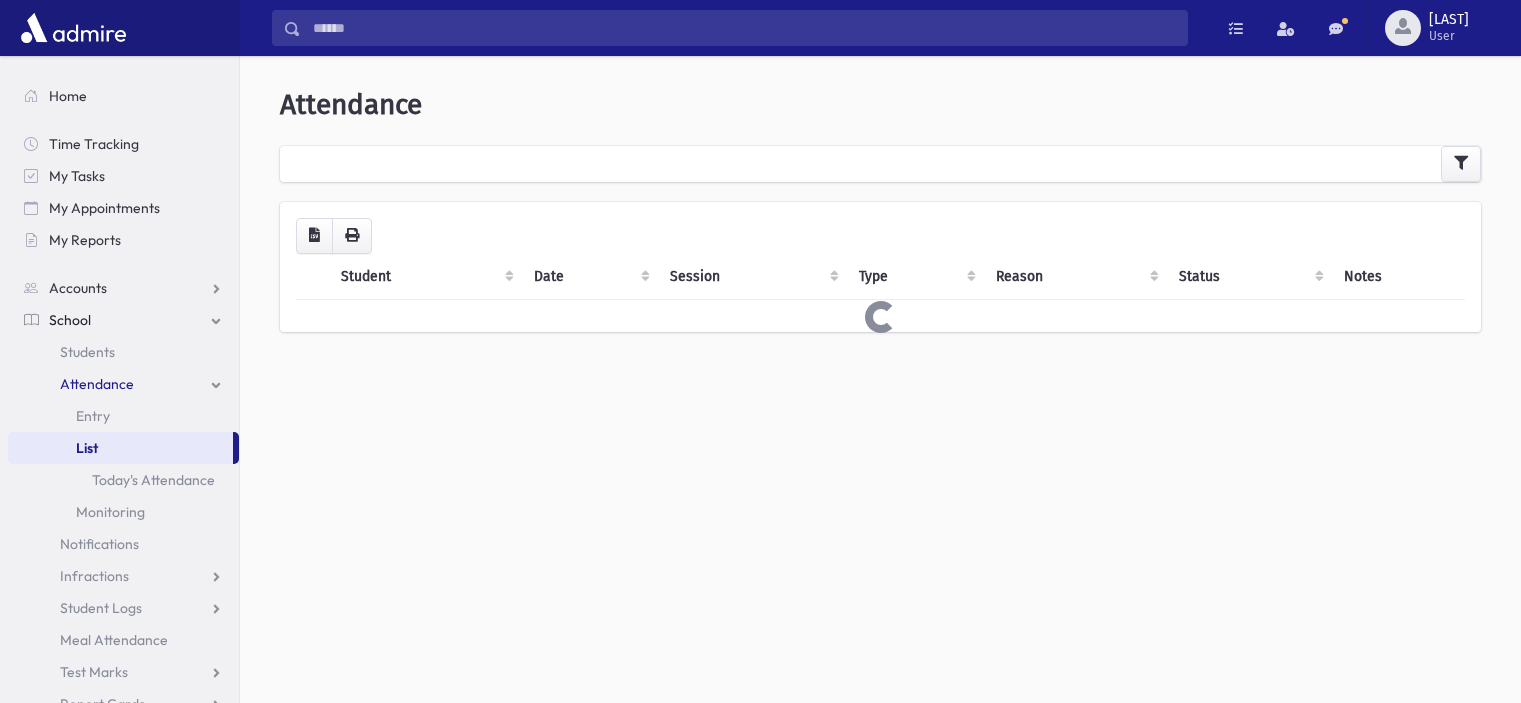scroll, scrollTop: 0, scrollLeft: 0, axis: both 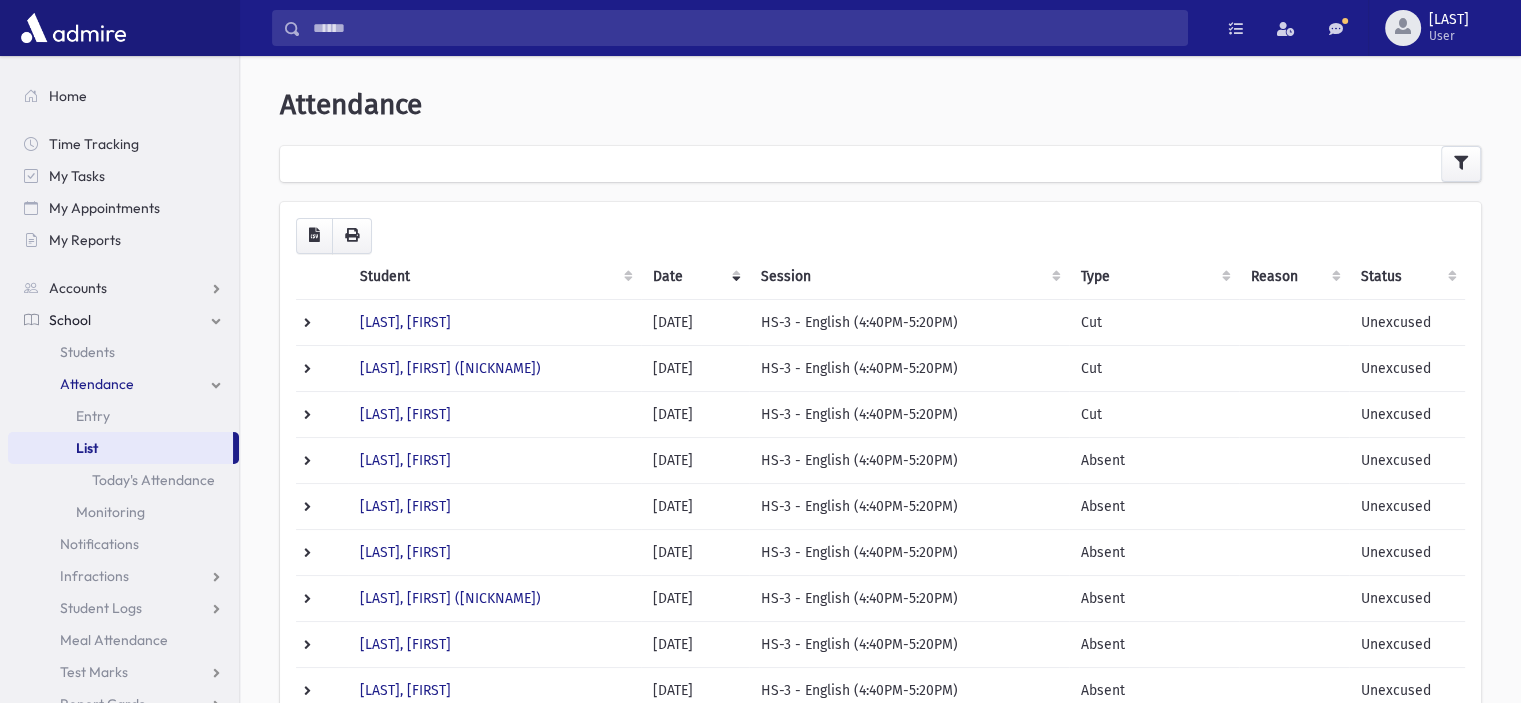 click on "Student" at bounding box center (494, 277) 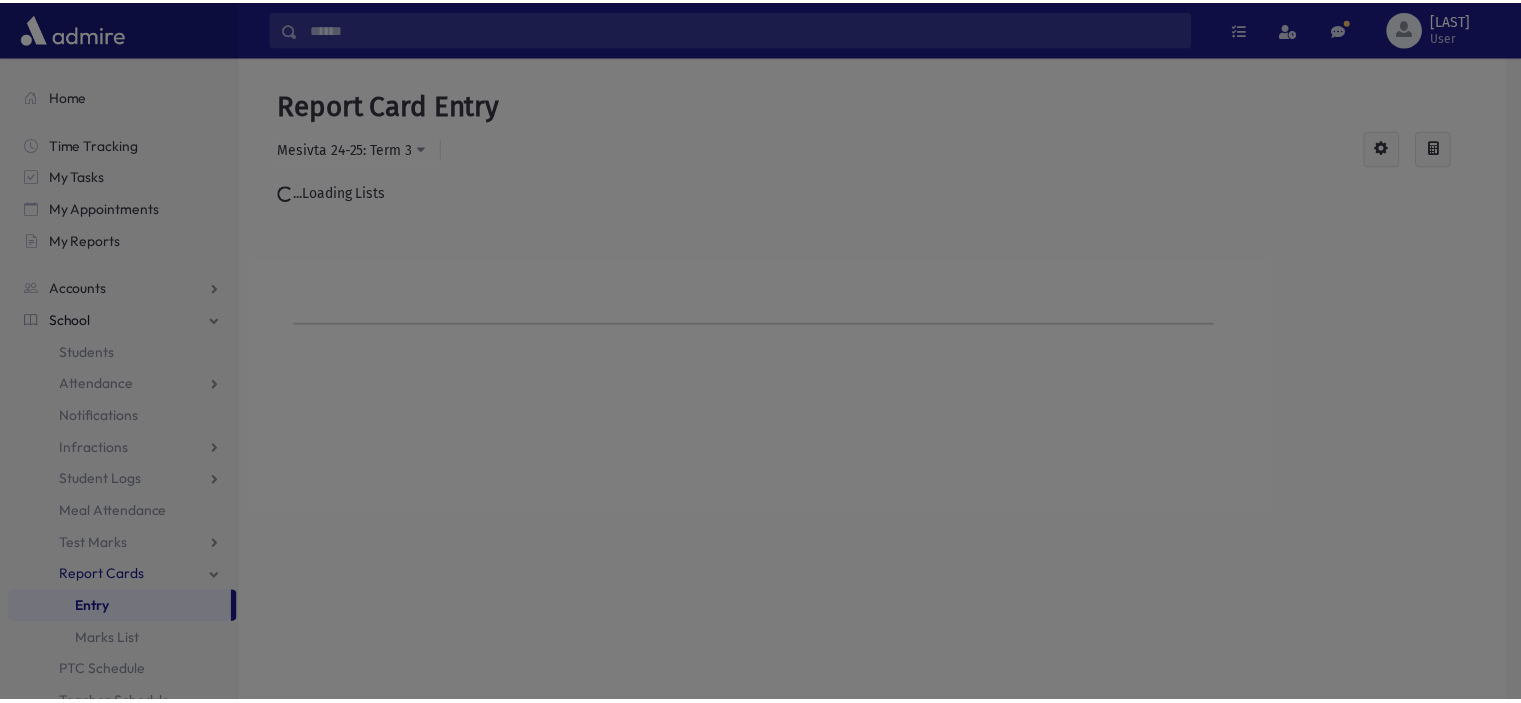 scroll, scrollTop: 0, scrollLeft: 0, axis: both 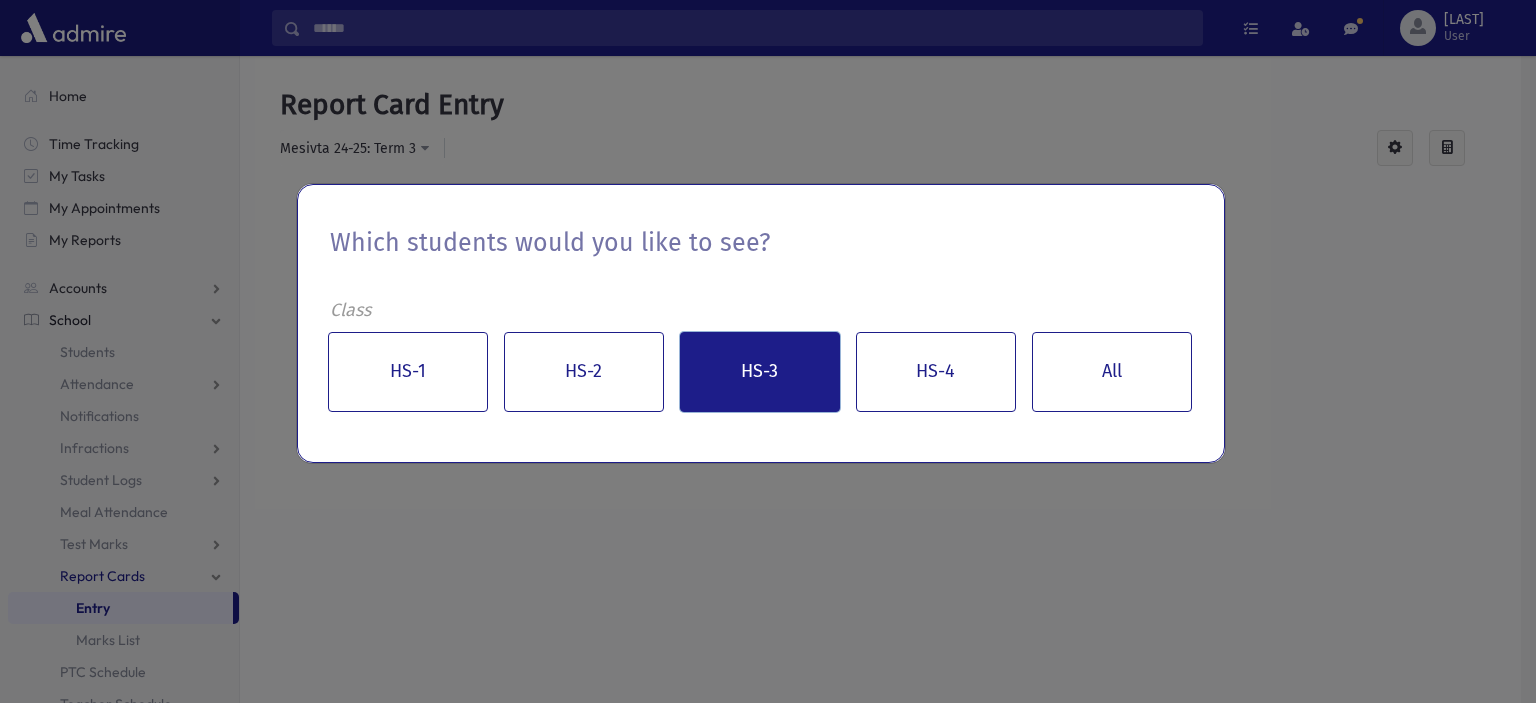 click on "HS-3" at bounding box center [760, 372] 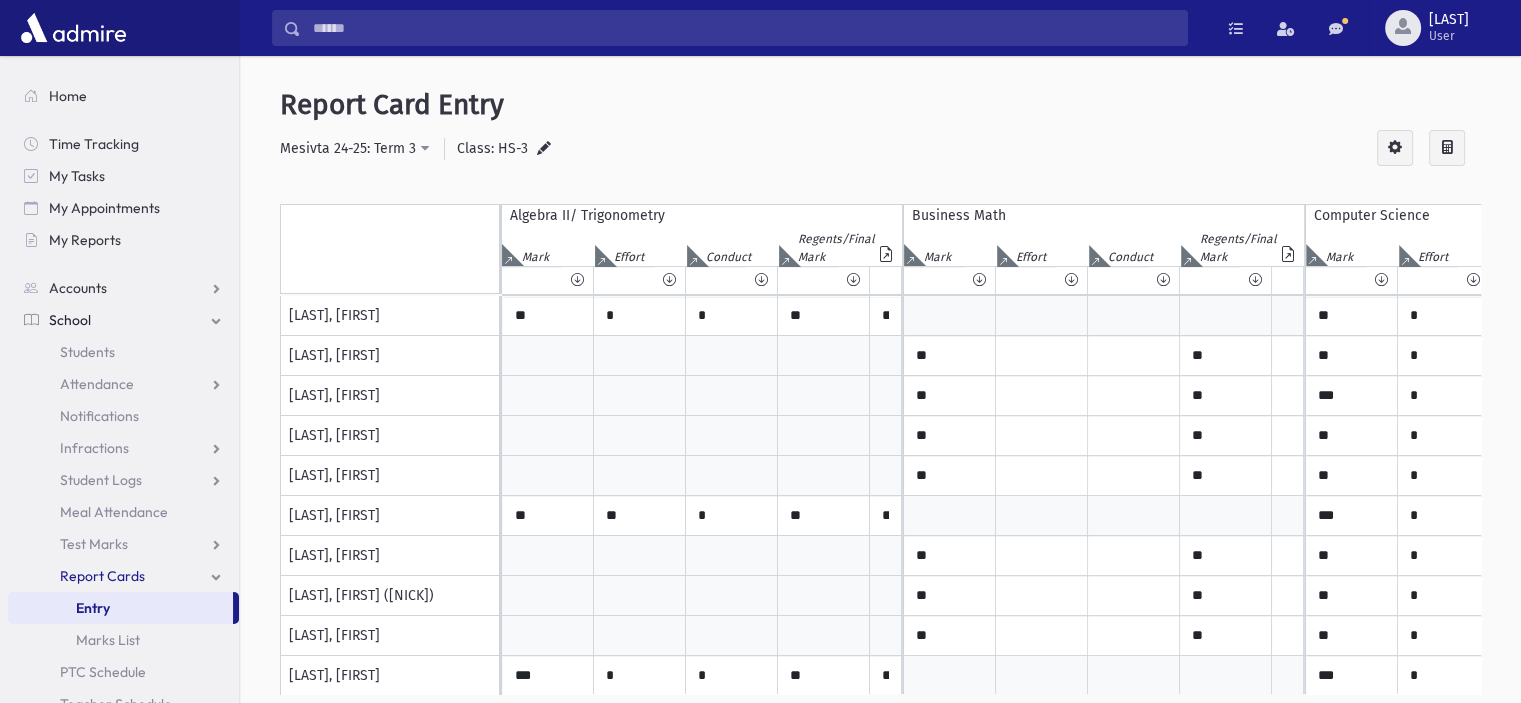 click on "Class: HS-3" at bounding box center [492, 148] 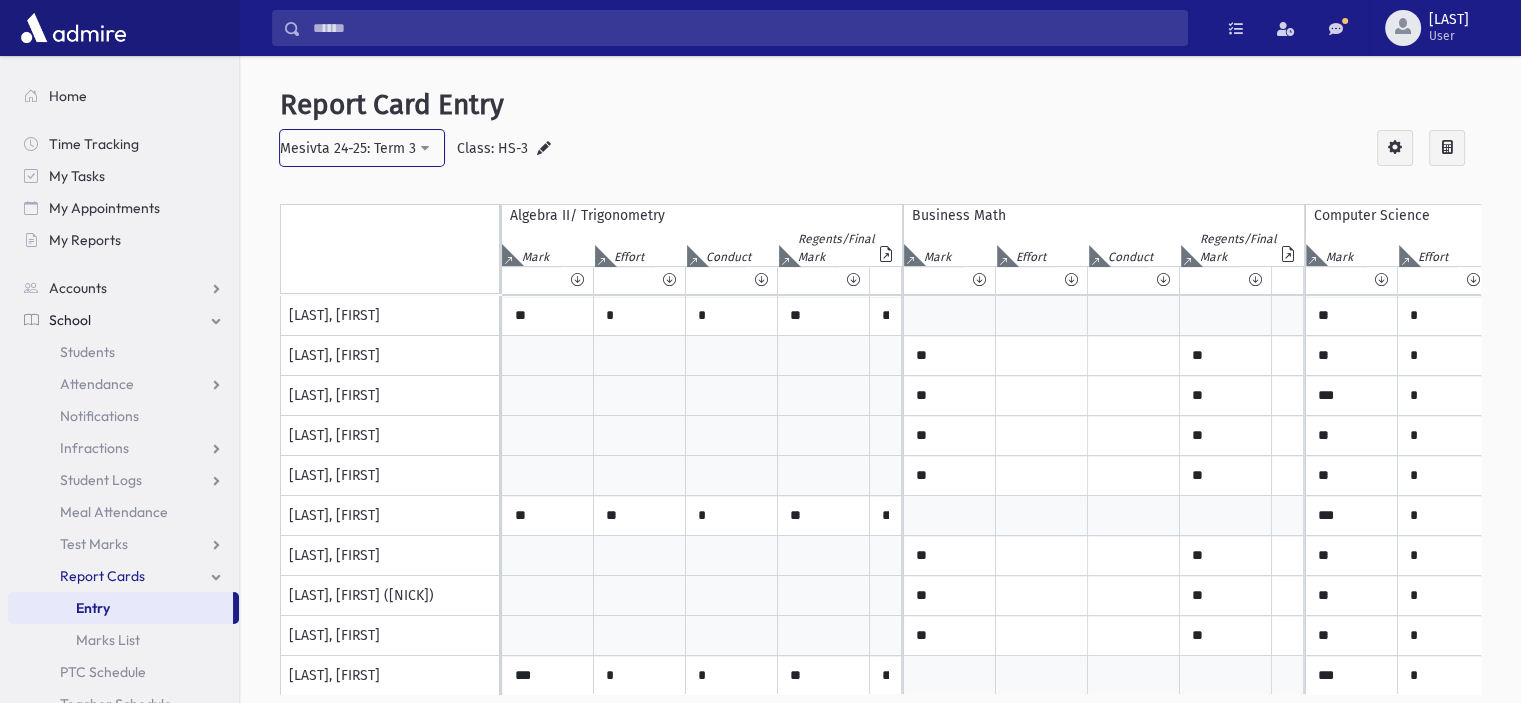 click on "Mesivta 24-25: Term 3" at bounding box center [348, 148] 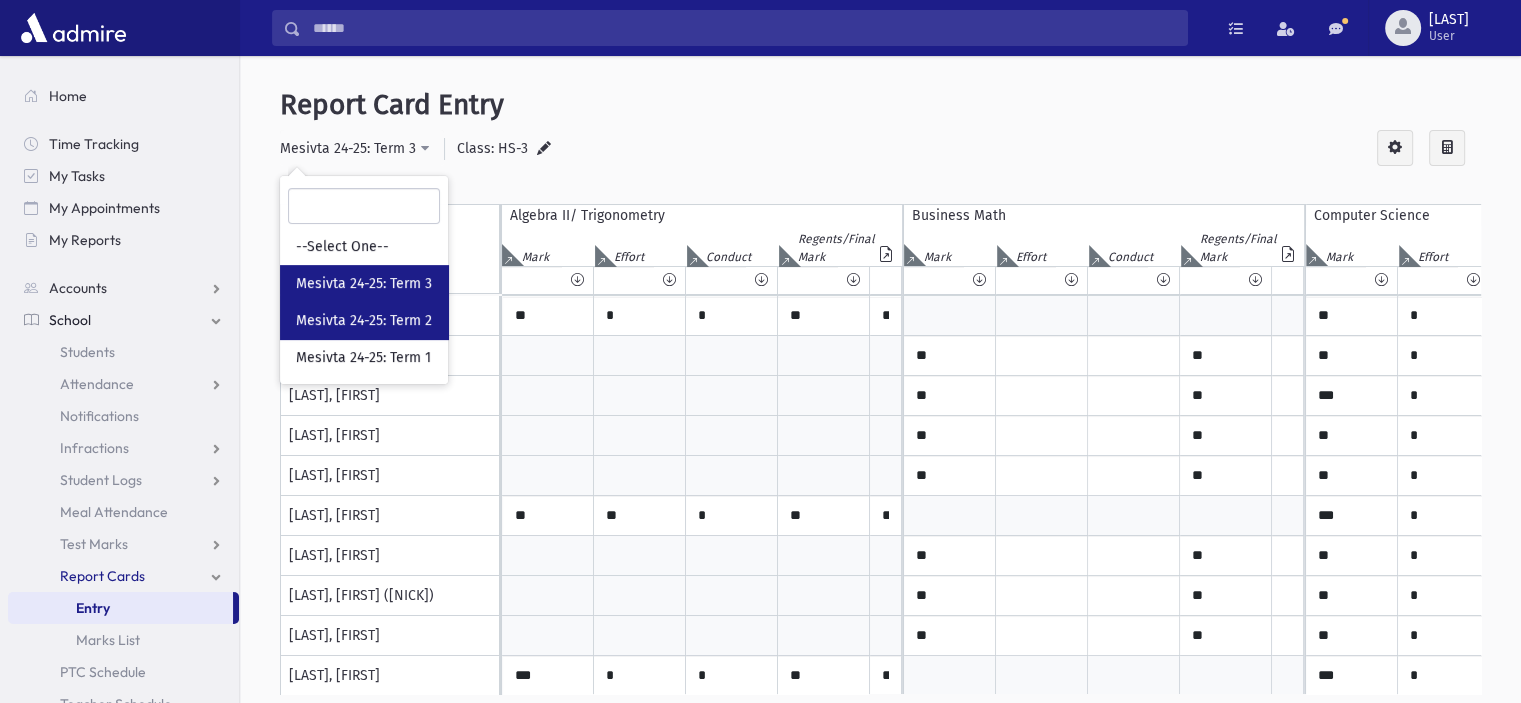 click on "Mesivta 24-25: Term 2" at bounding box center (364, 321) 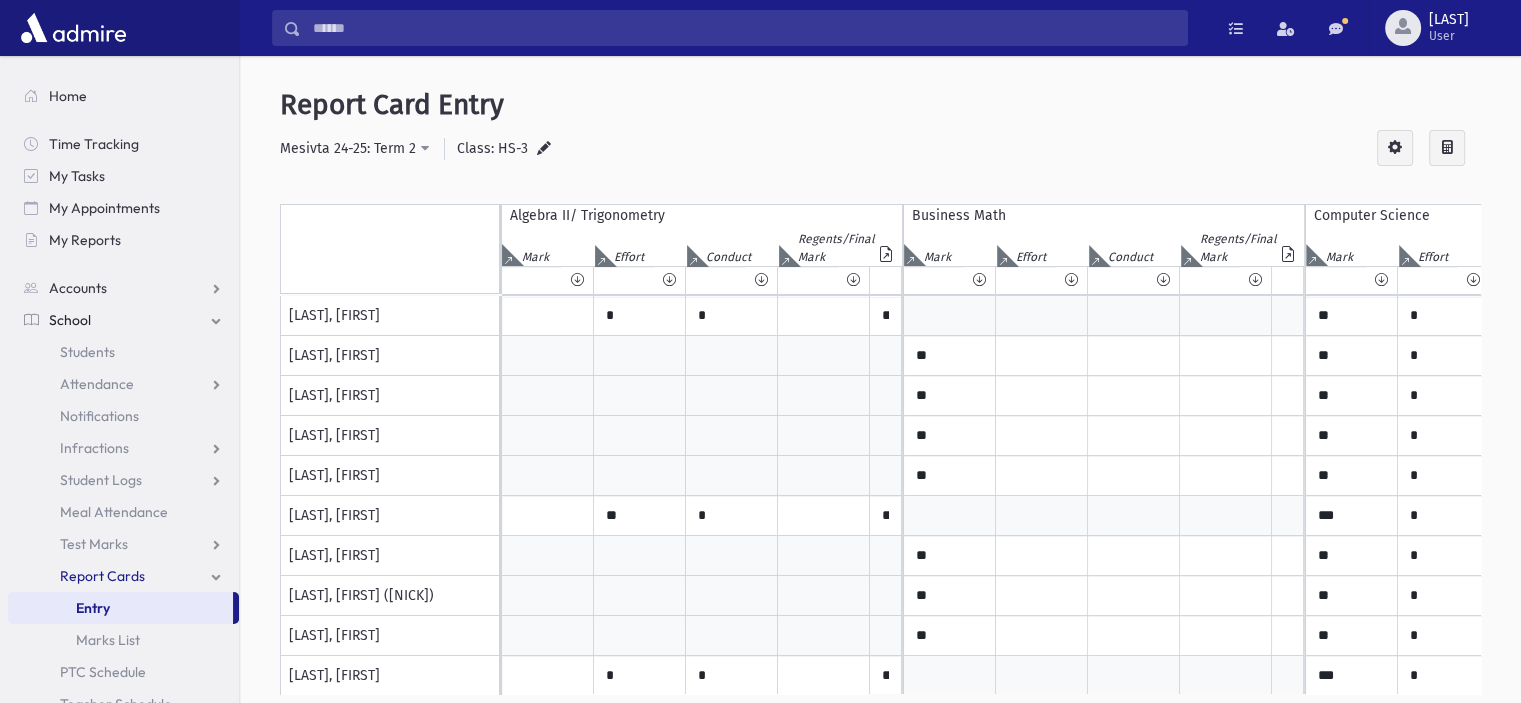 scroll, scrollTop: 0, scrollLeft: 39, axis: horizontal 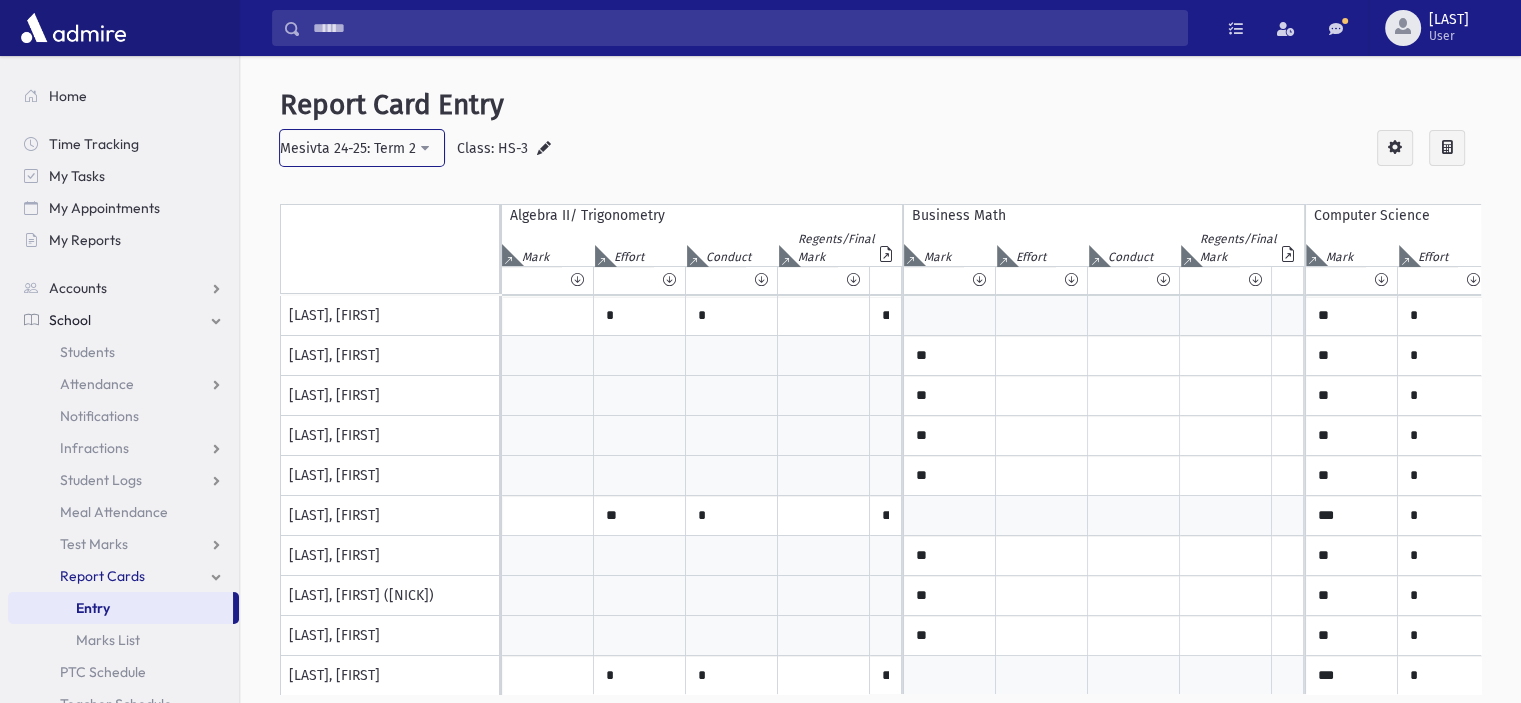click on "Mesivta 24-25: Term 2" at bounding box center [348, 148] 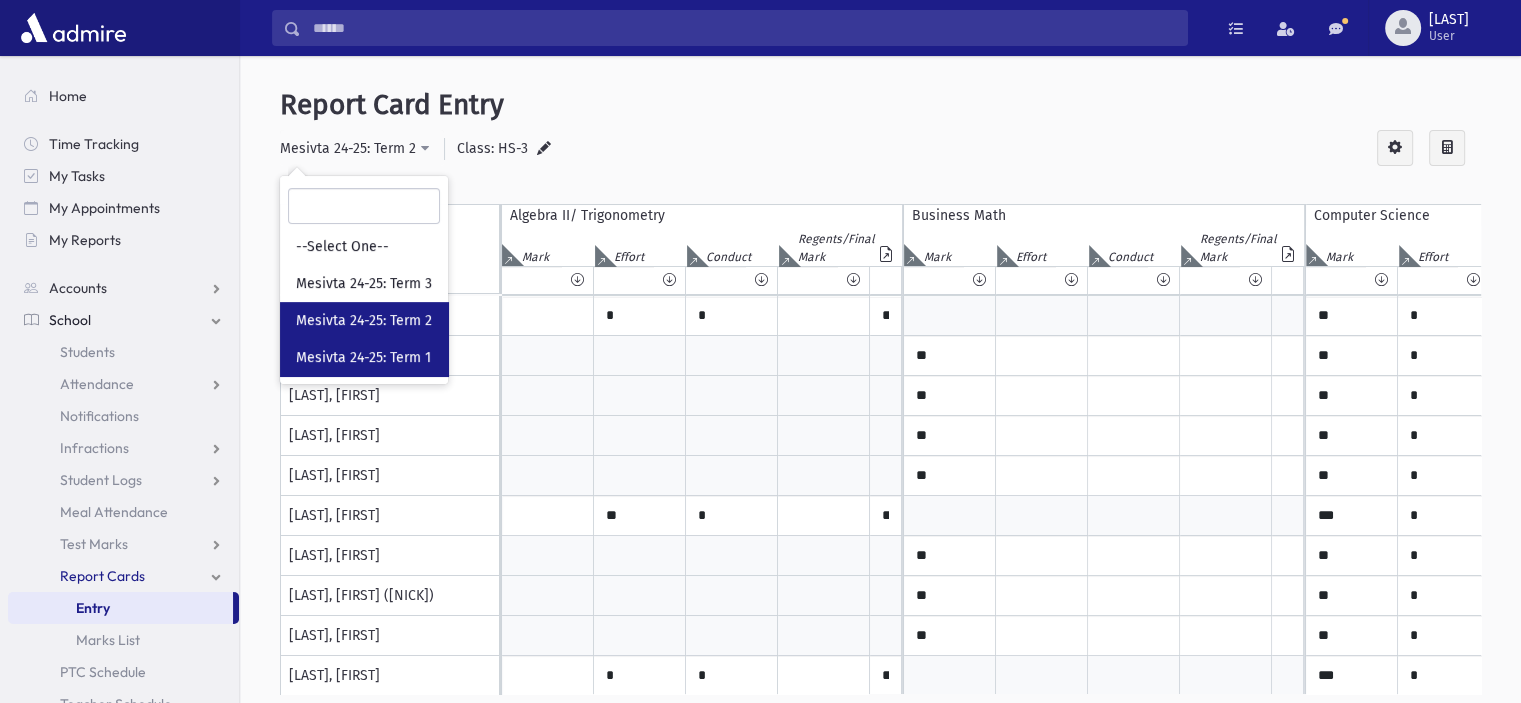 click on "Mesivta 24-25: Term 1" at bounding box center [363, 358] 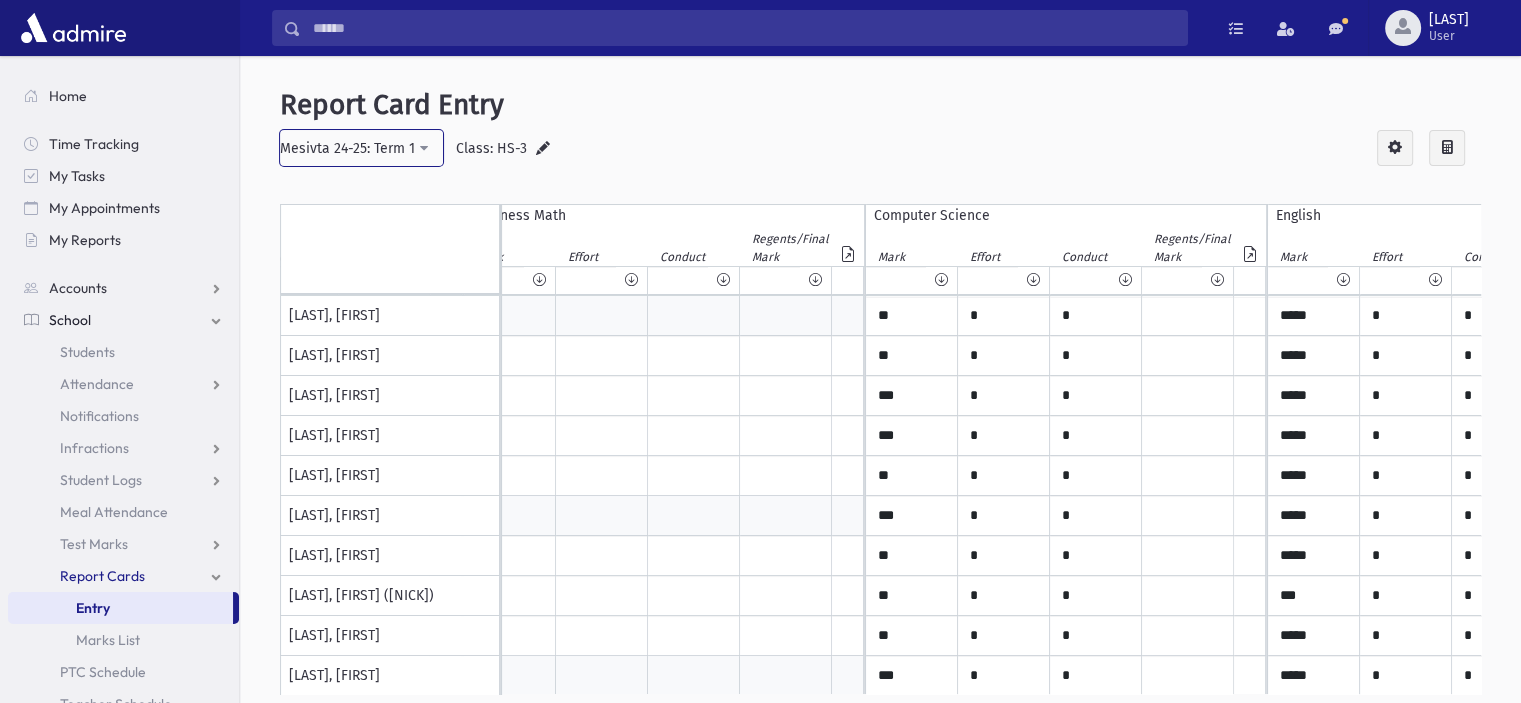 scroll, scrollTop: 0, scrollLeft: 453, axis: horizontal 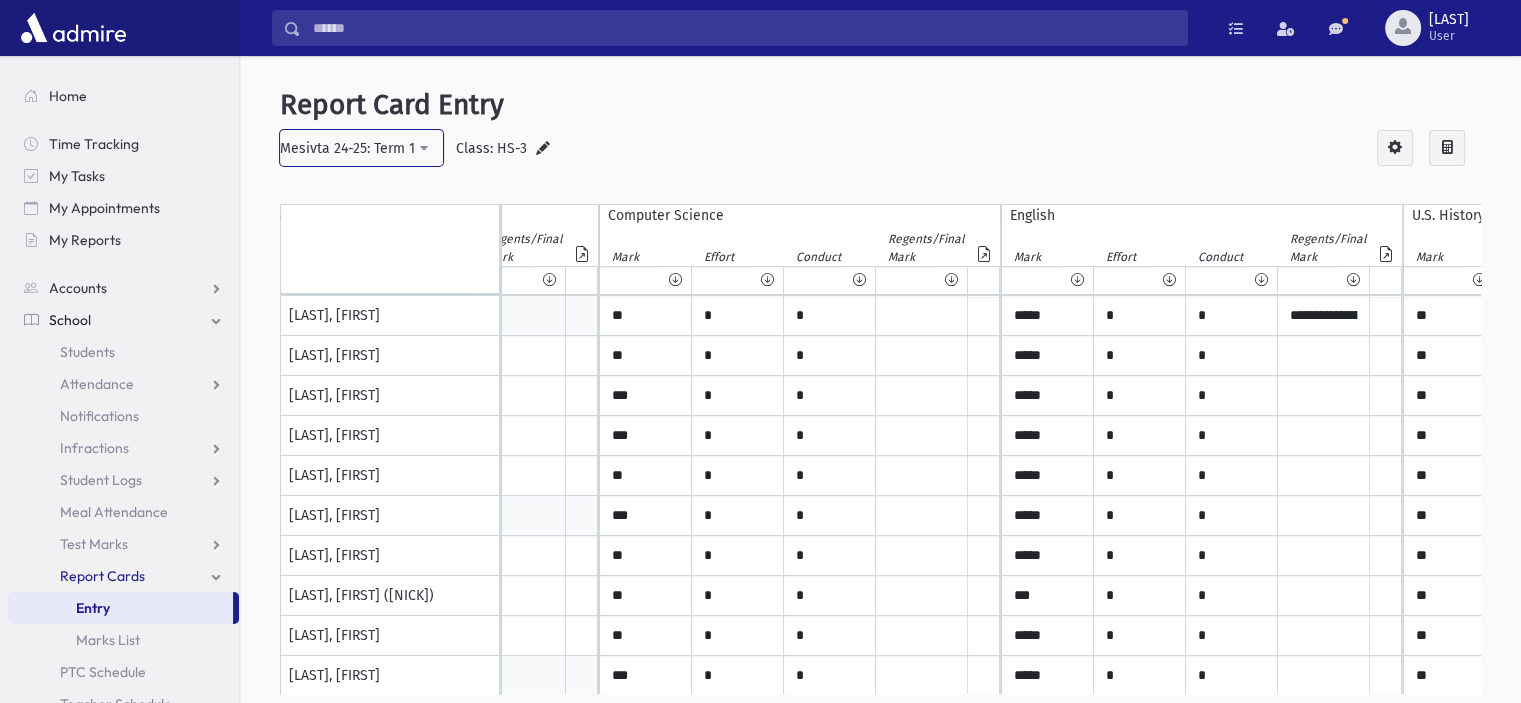 click on "Mesivta 24-25: Term 1" at bounding box center [347, 148] 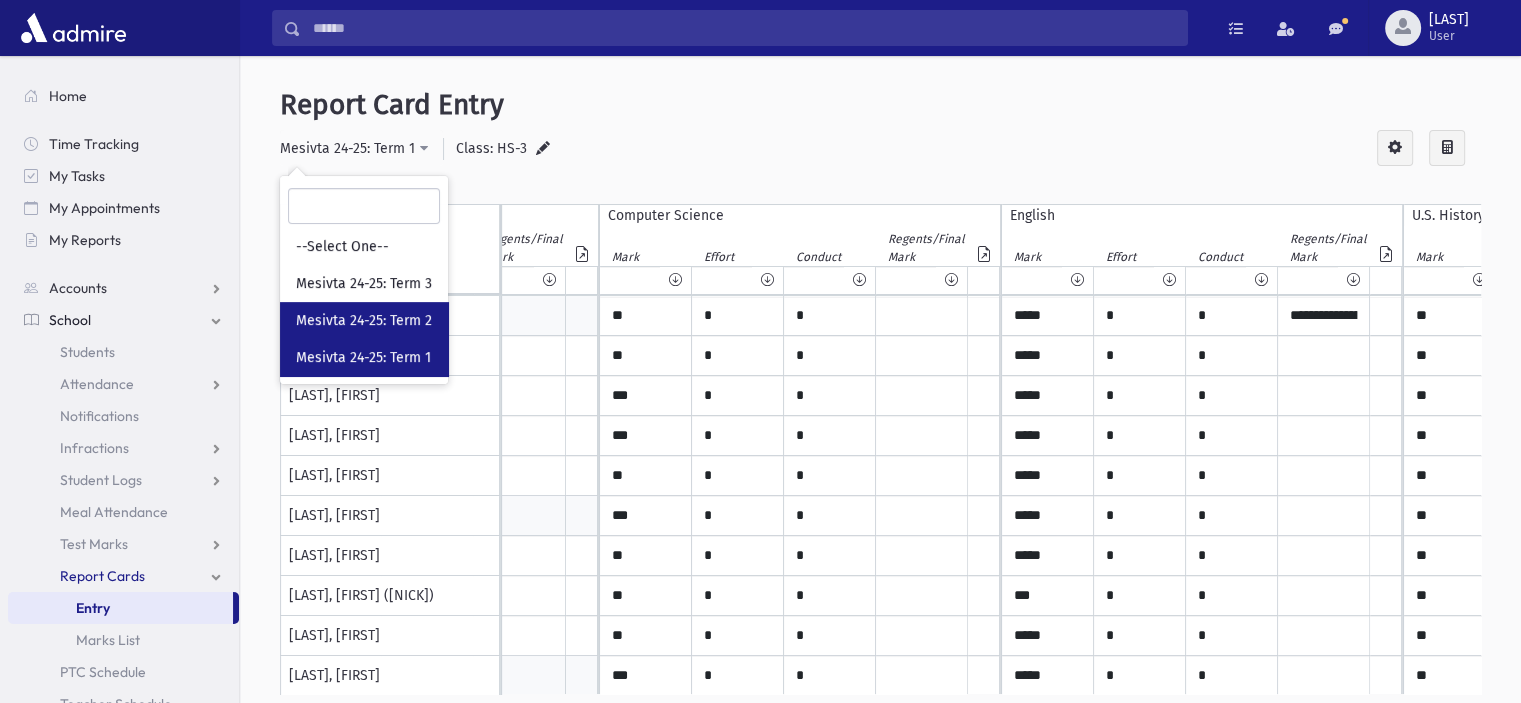 click on "Mesivta 24-25: Term 2" at bounding box center [364, 321] 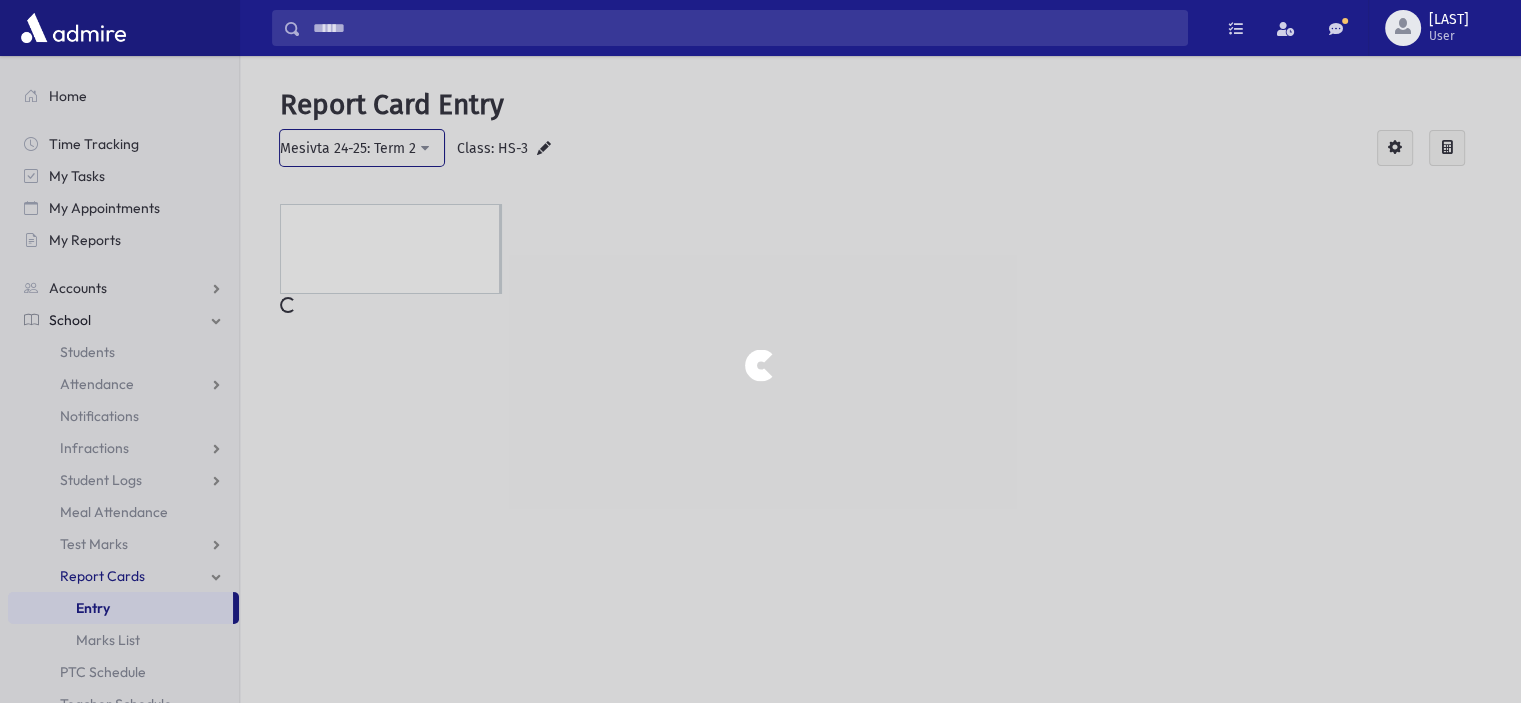 scroll, scrollTop: 0, scrollLeft: 0, axis: both 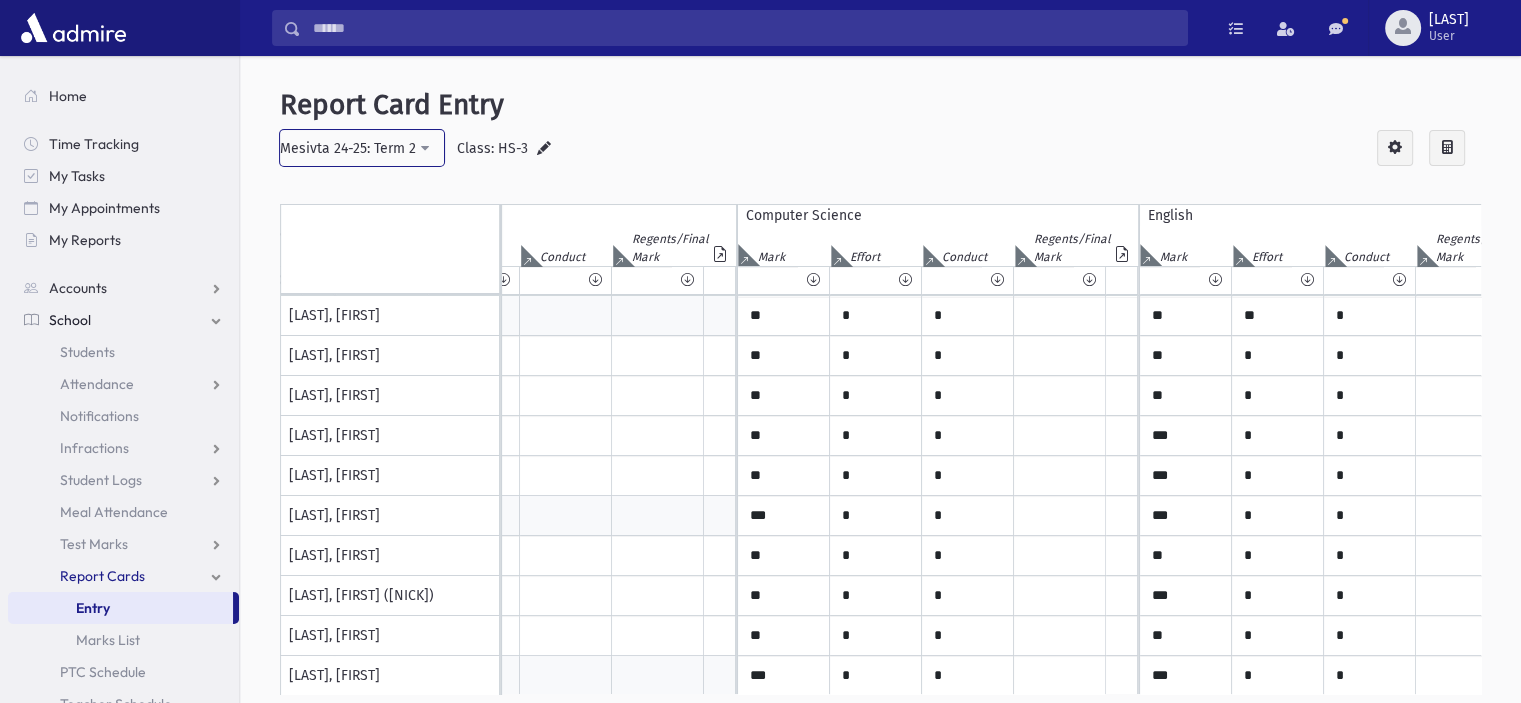 click on "Mesivta 24-25: Term 2" at bounding box center (348, 148) 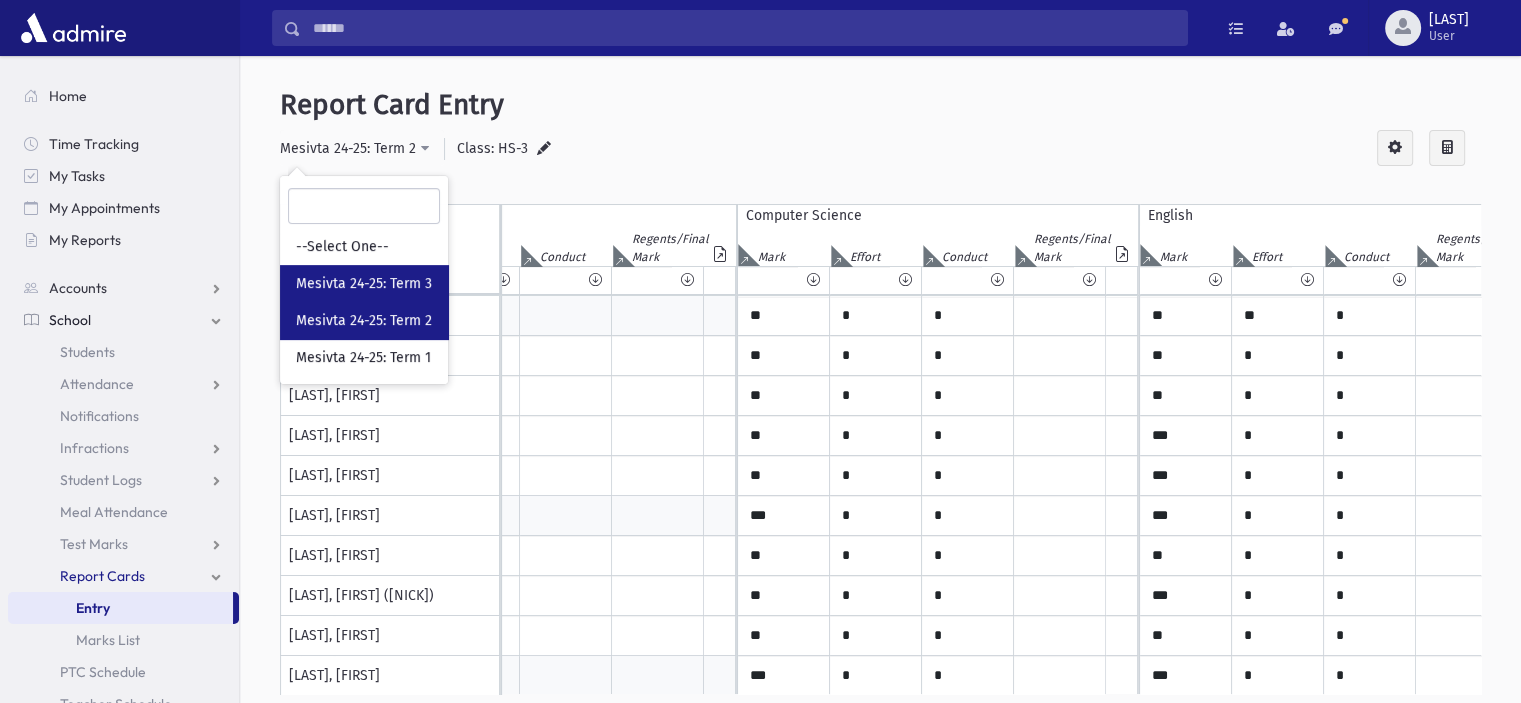 click on "Mesivta 24-25: Term 3" at bounding box center (364, 284) 